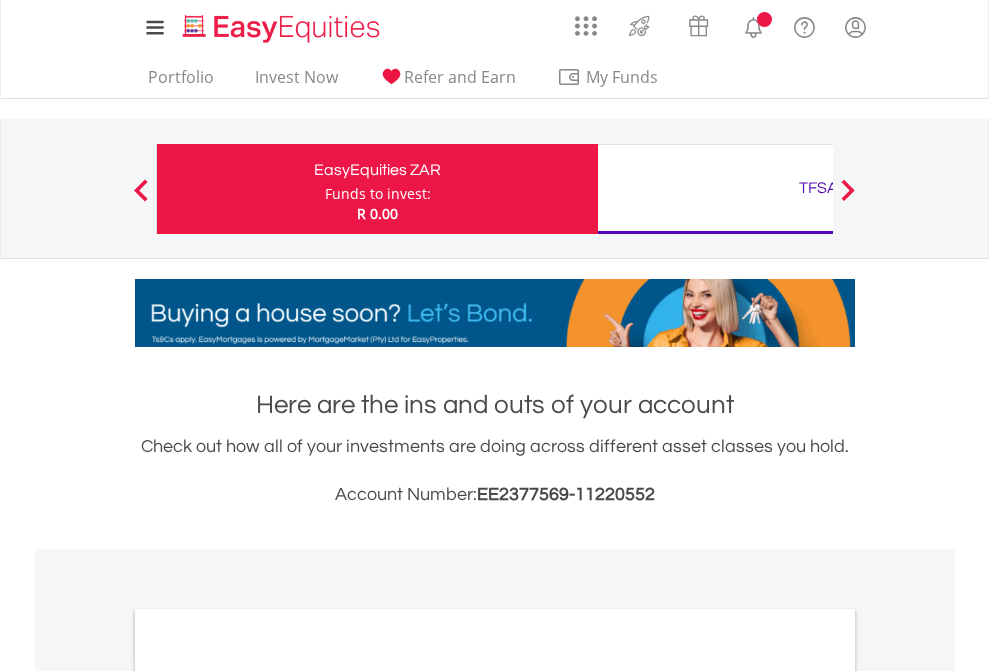 scroll, scrollTop: 0, scrollLeft: 0, axis: both 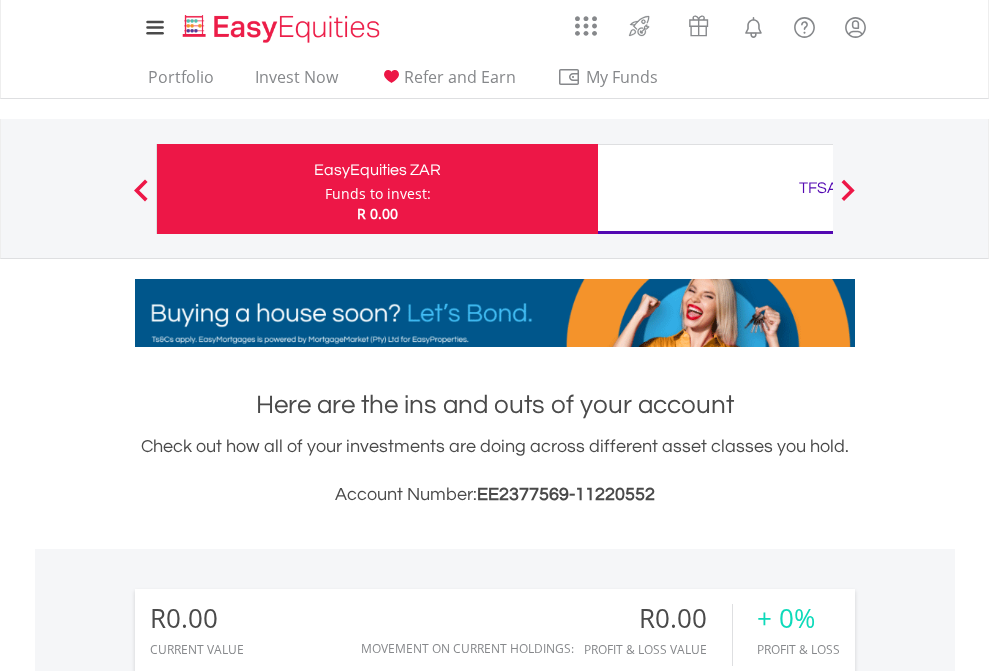 click on "Funds to invest:" at bounding box center (378, 194) 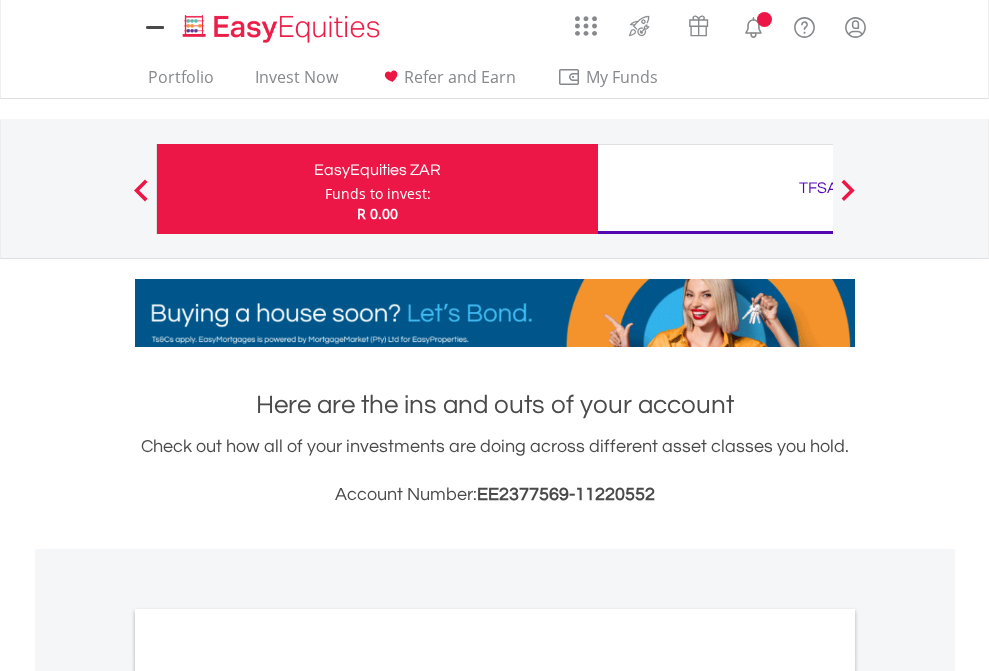 scroll, scrollTop: 0, scrollLeft: 0, axis: both 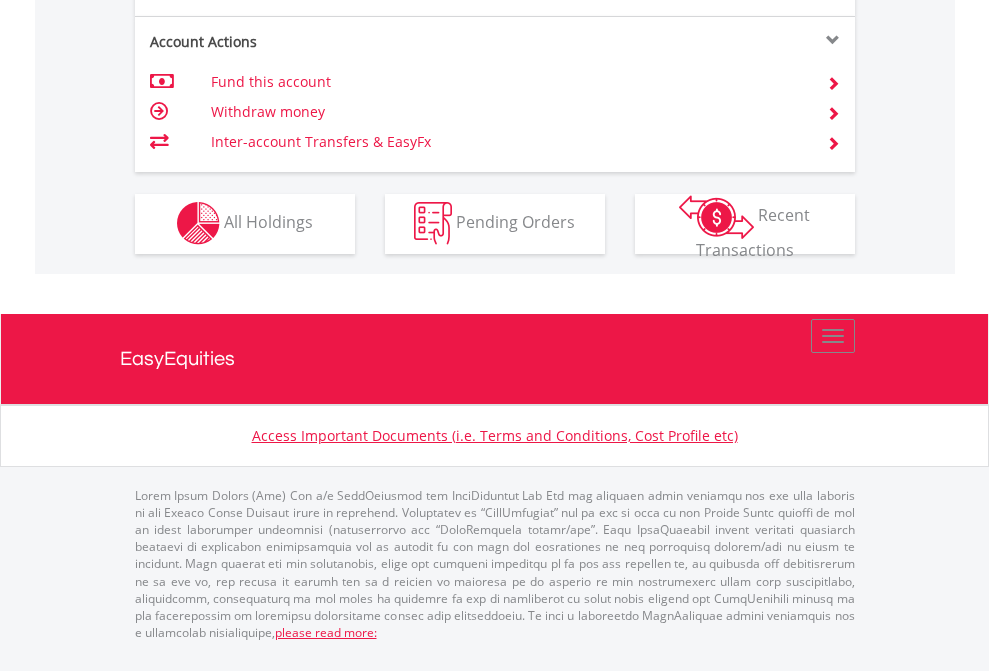 click on "Investment types" at bounding box center [706, -353] 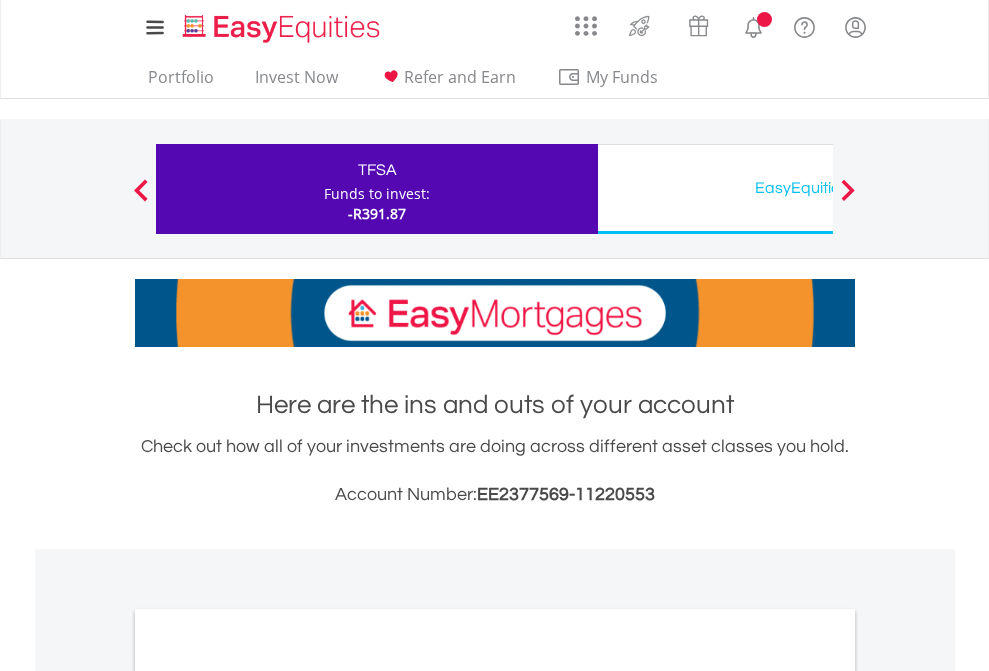 scroll, scrollTop: 0, scrollLeft: 0, axis: both 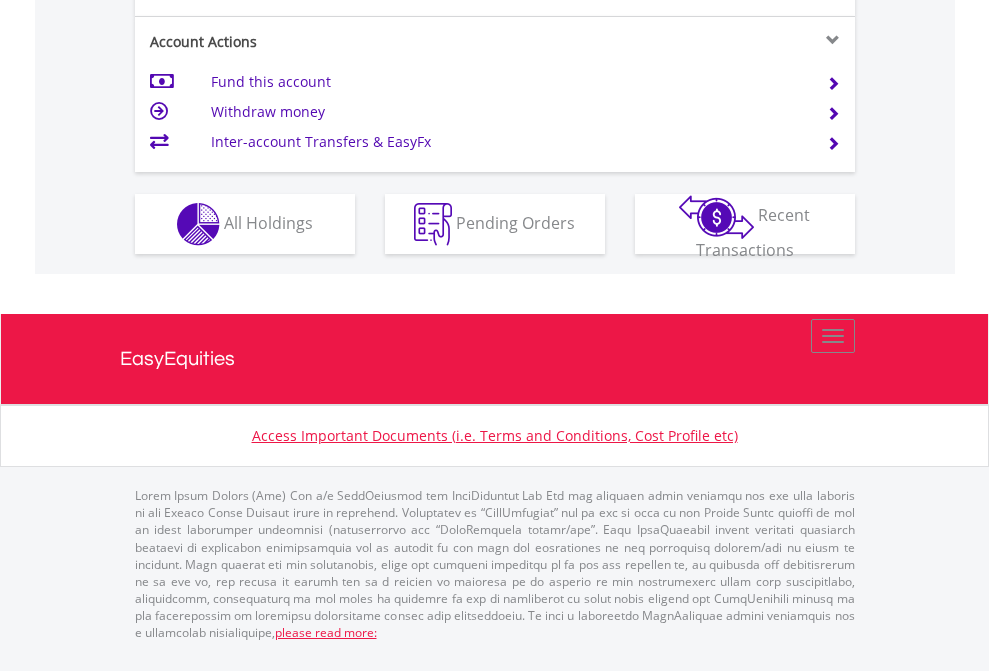 click on "Investment types" at bounding box center (706, -337) 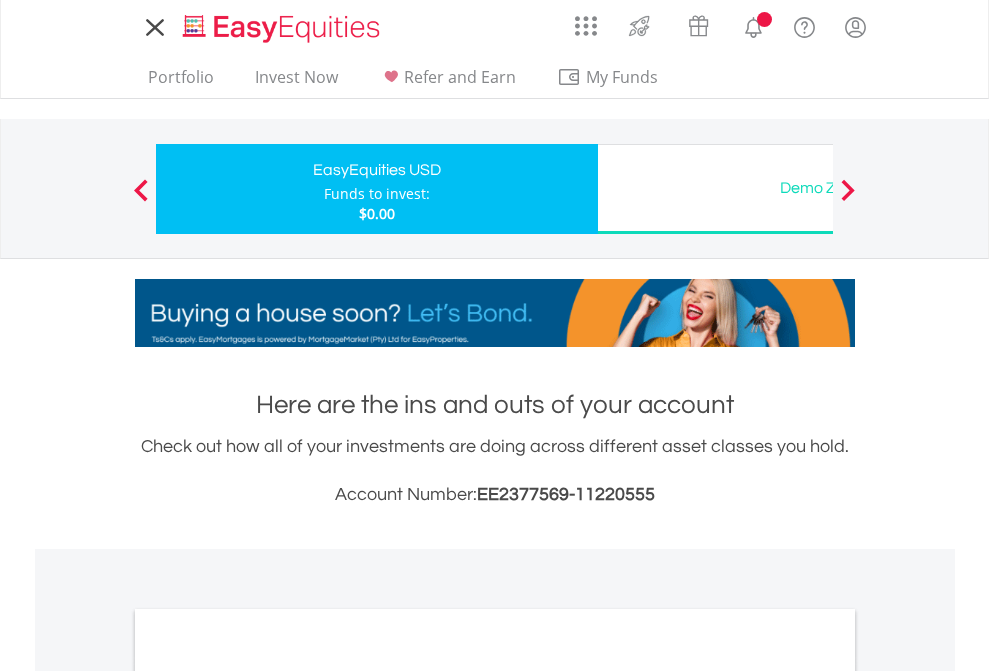 scroll, scrollTop: 0, scrollLeft: 0, axis: both 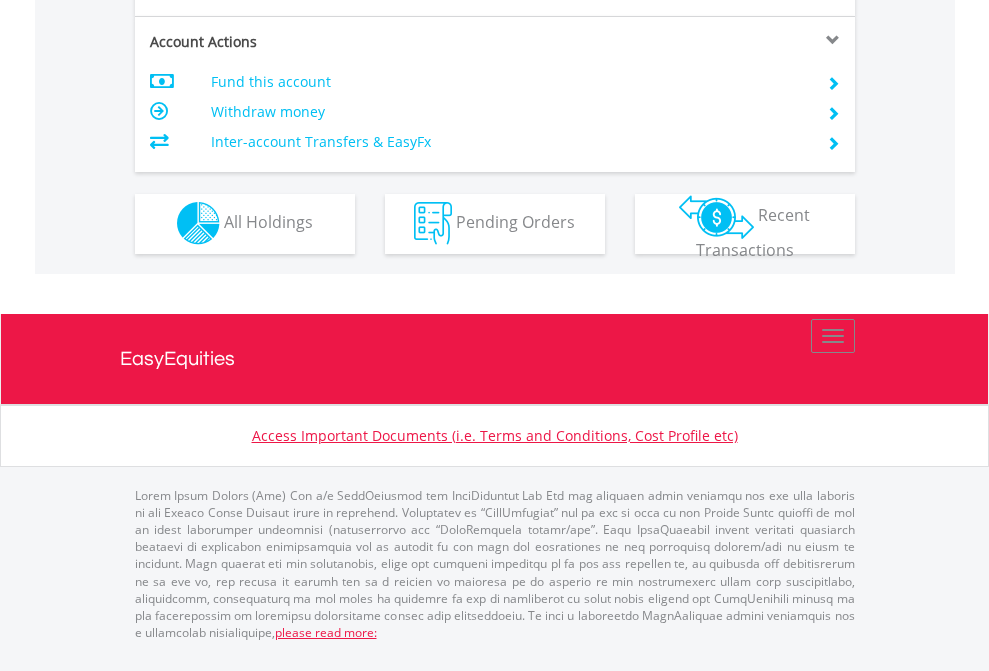 click on "Investment types" at bounding box center (706, -353) 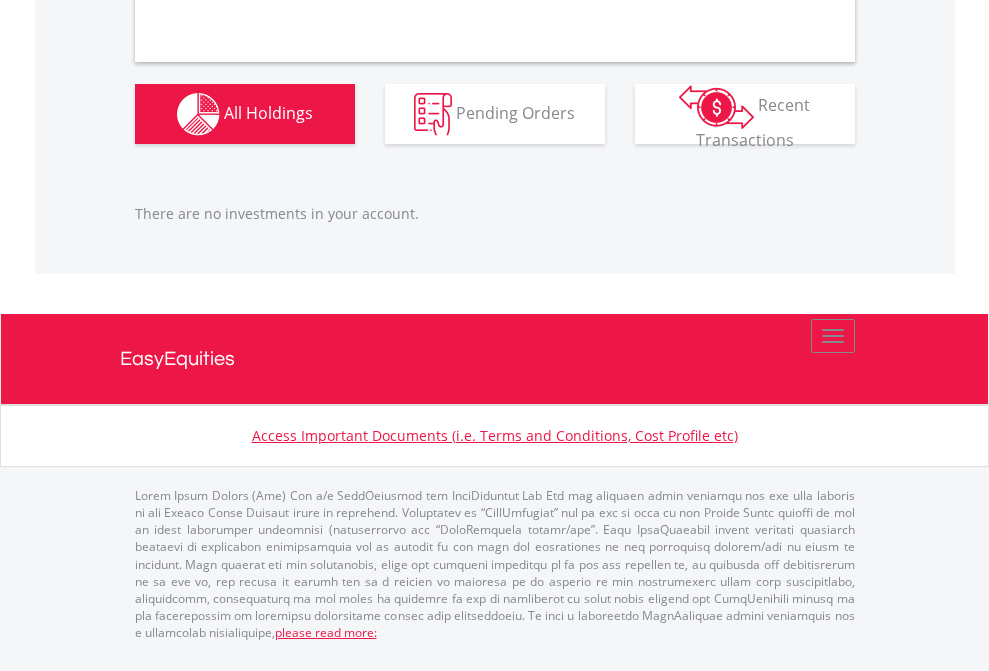 scroll, scrollTop: 1980, scrollLeft: 0, axis: vertical 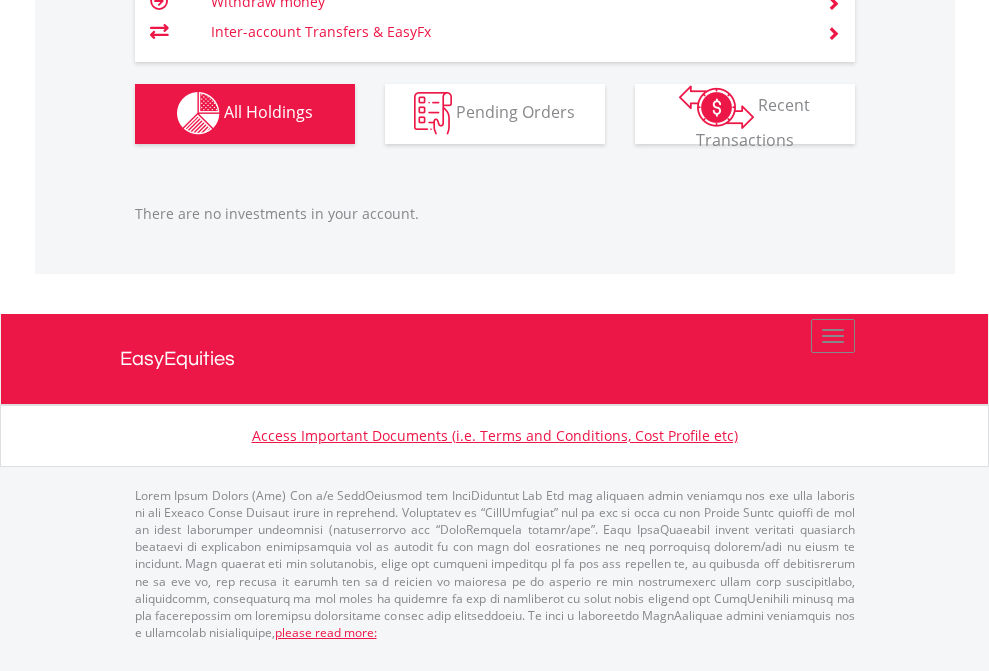 click on "TFSA" at bounding box center [818, -1142] 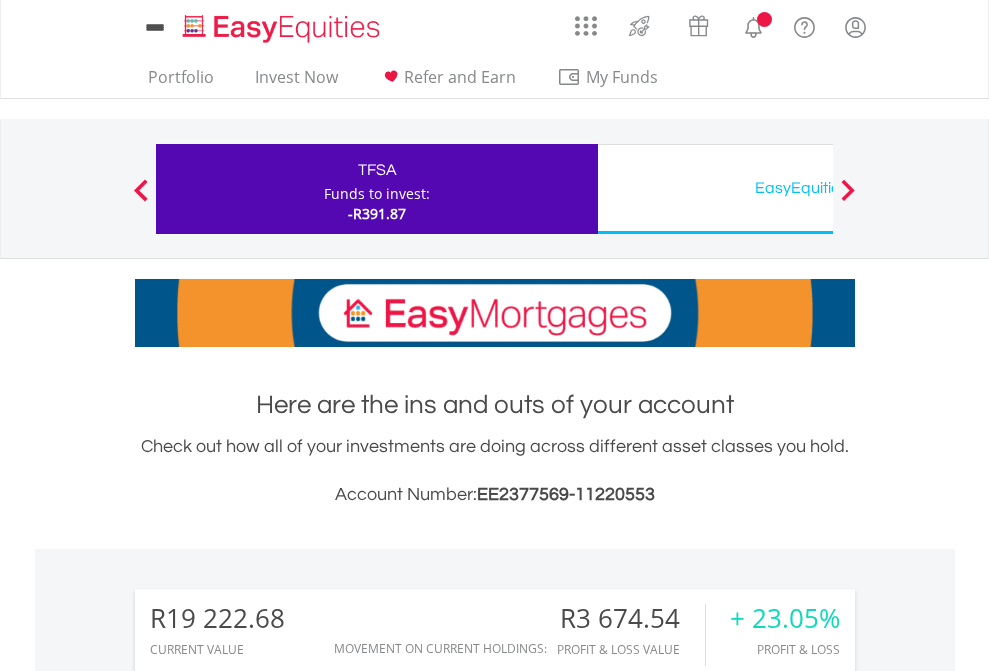 scroll, scrollTop: 1493, scrollLeft: 0, axis: vertical 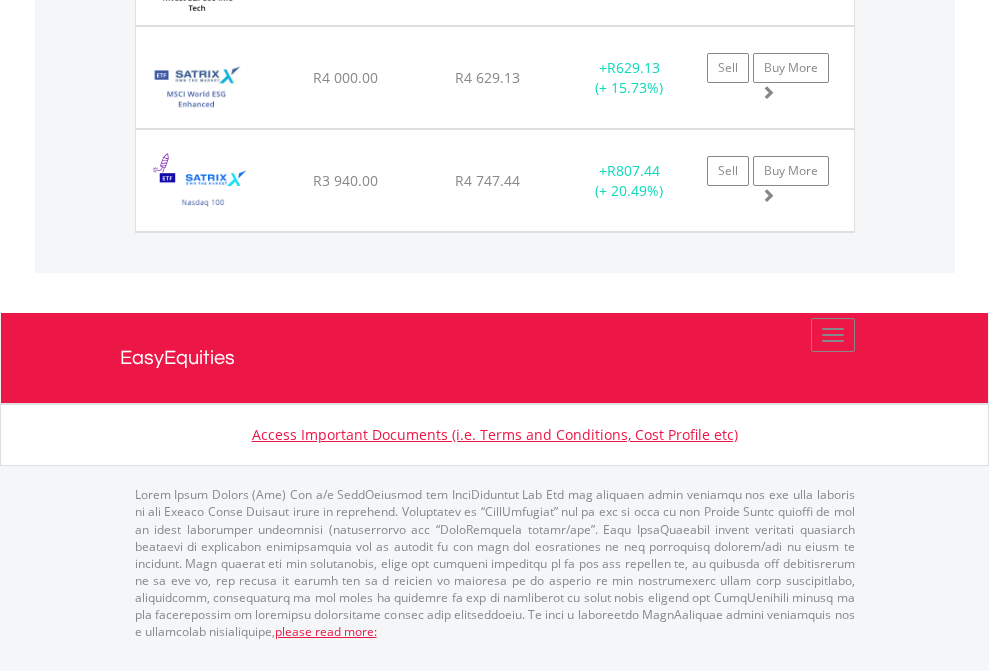 click on "EasyEquities USD" at bounding box center (818, -1545) 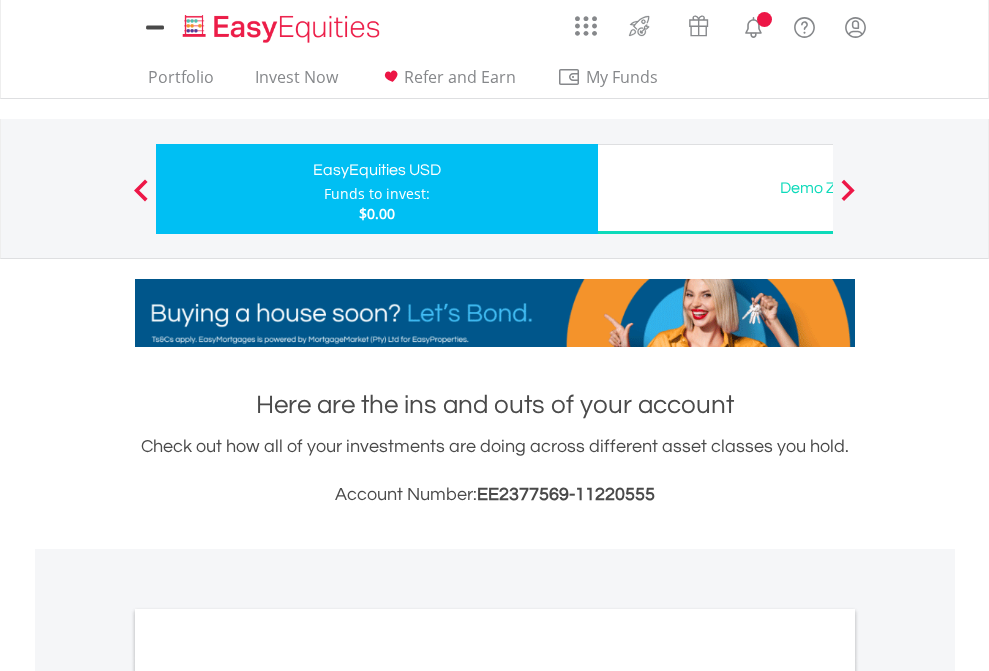 scroll, scrollTop: 1202, scrollLeft: 0, axis: vertical 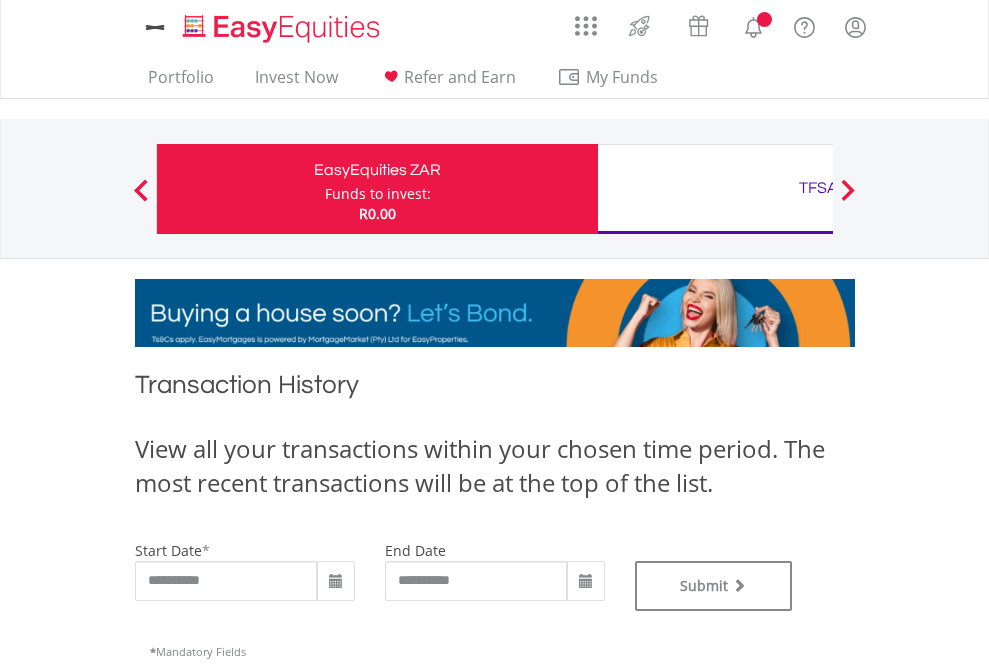 type on "**********" 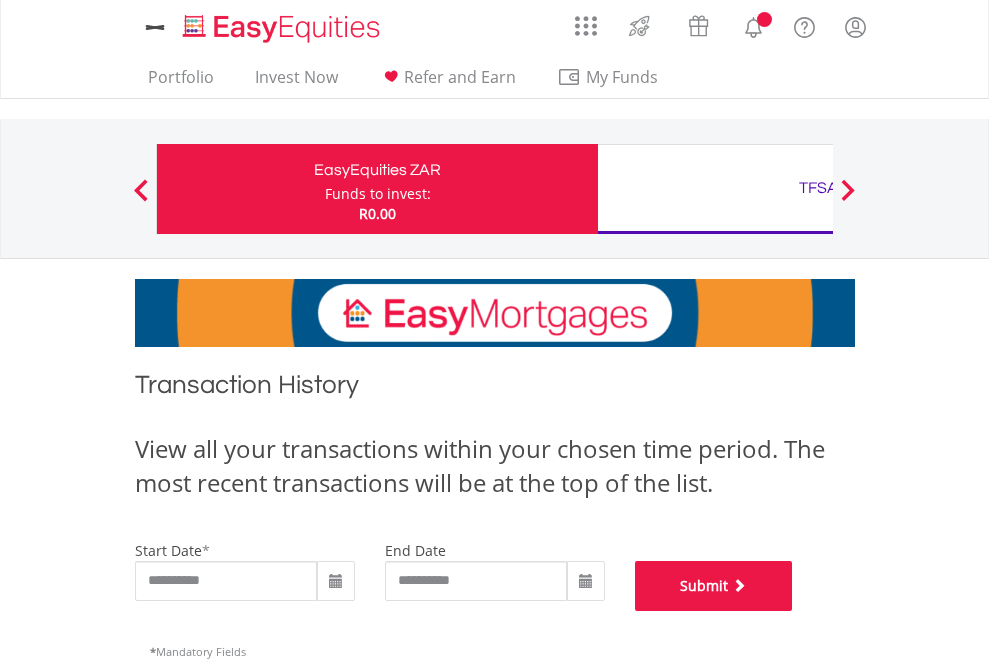click on "Submit" at bounding box center [714, 586] 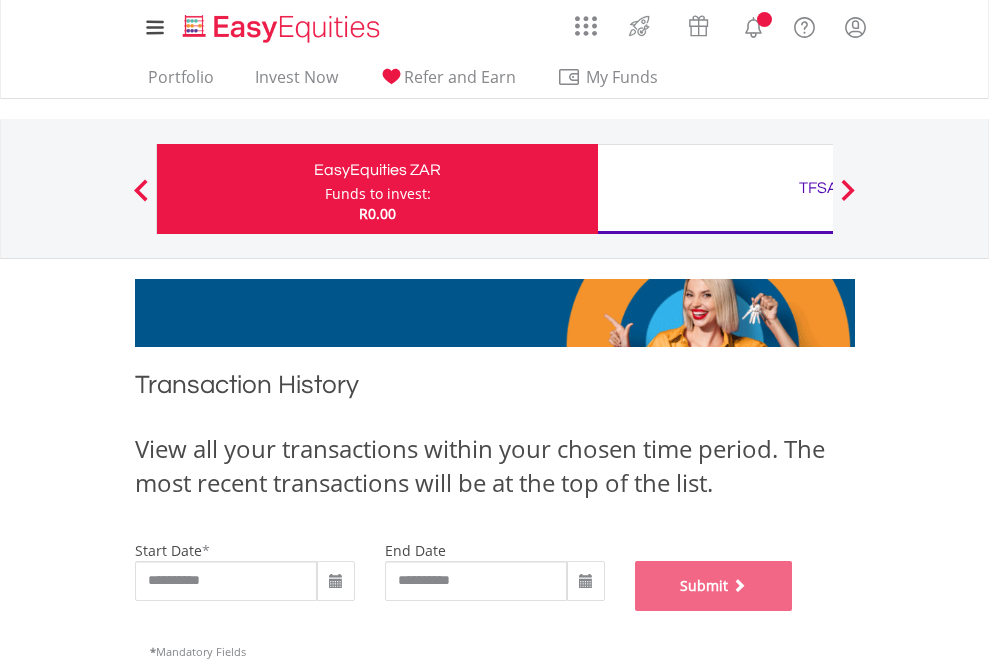 scroll, scrollTop: 811, scrollLeft: 0, axis: vertical 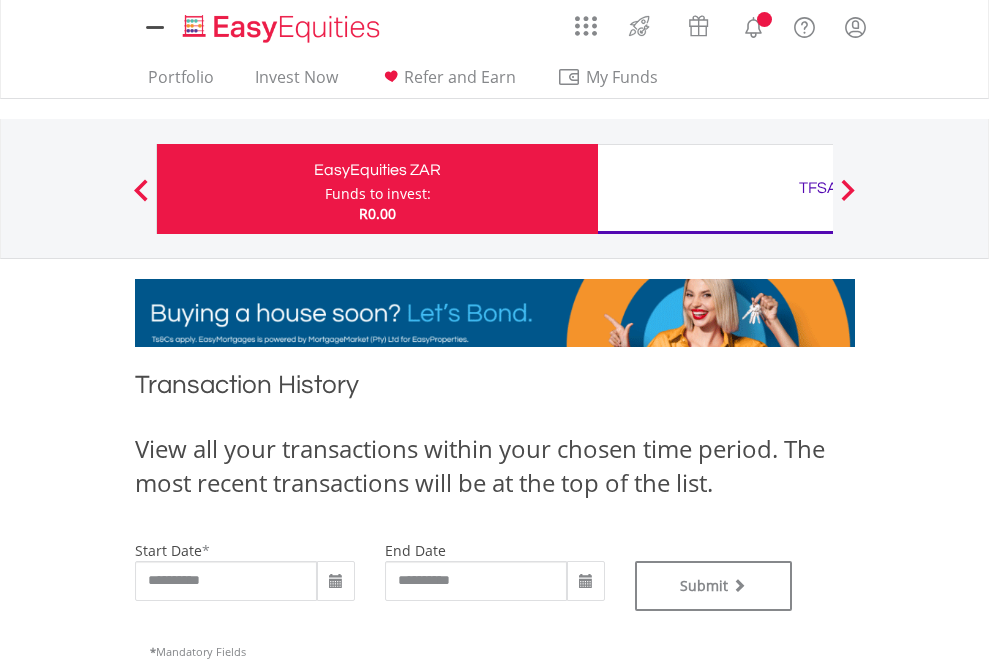 click on "TFSA" at bounding box center (818, 188) 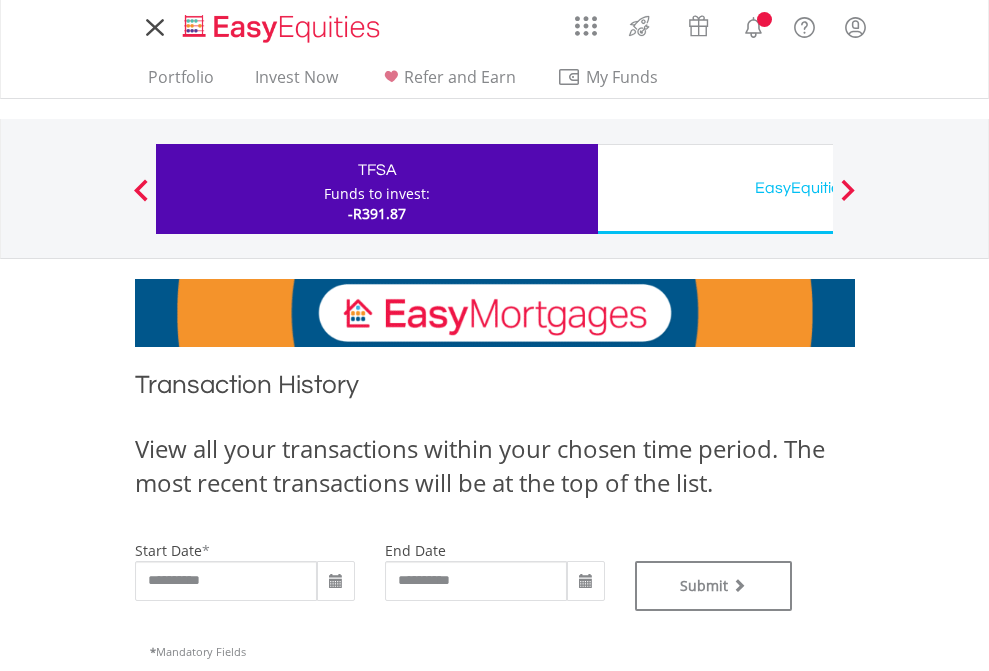 scroll, scrollTop: 0, scrollLeft: 0, axis: both 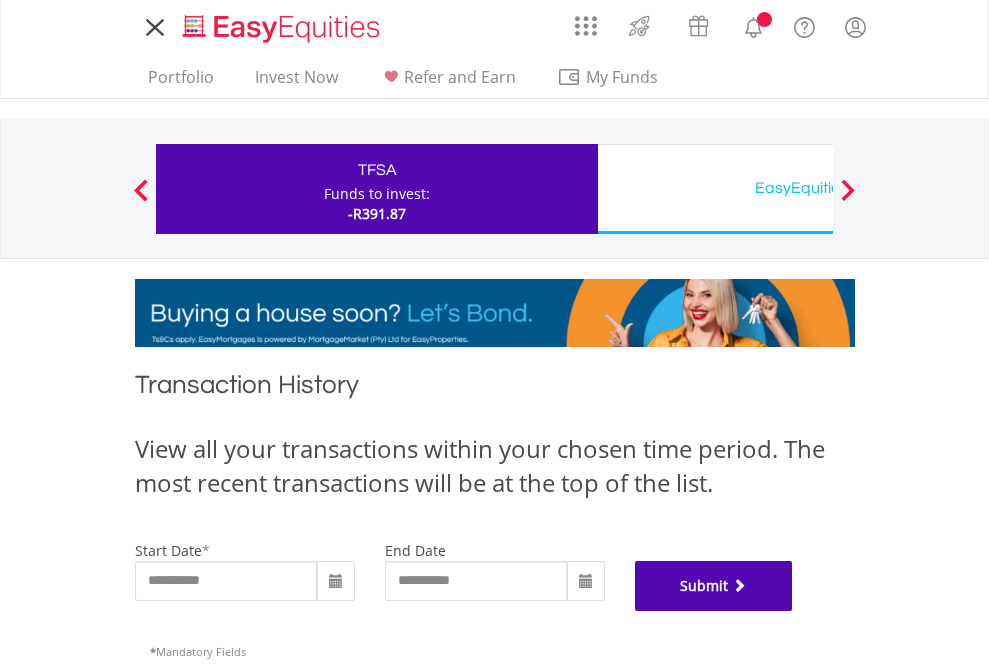 click on "Submit" at bounding box center [714, 586] 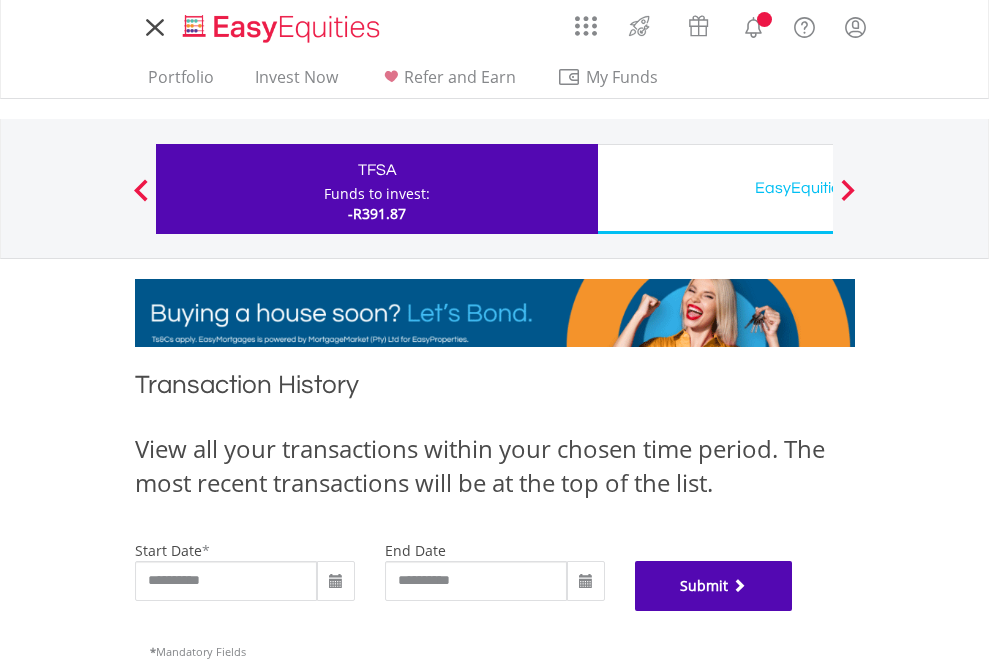 scroll, scrollTop: 811, scrollLeft: 0, axis: vertical 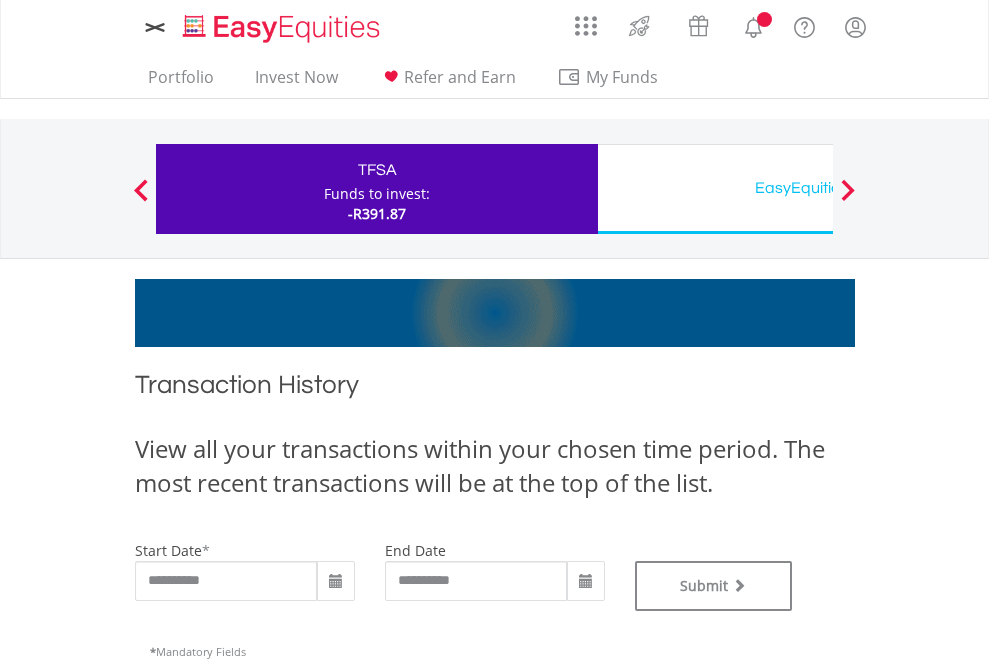 click on "EasyEquities USD" at bounding box center (818, 188) 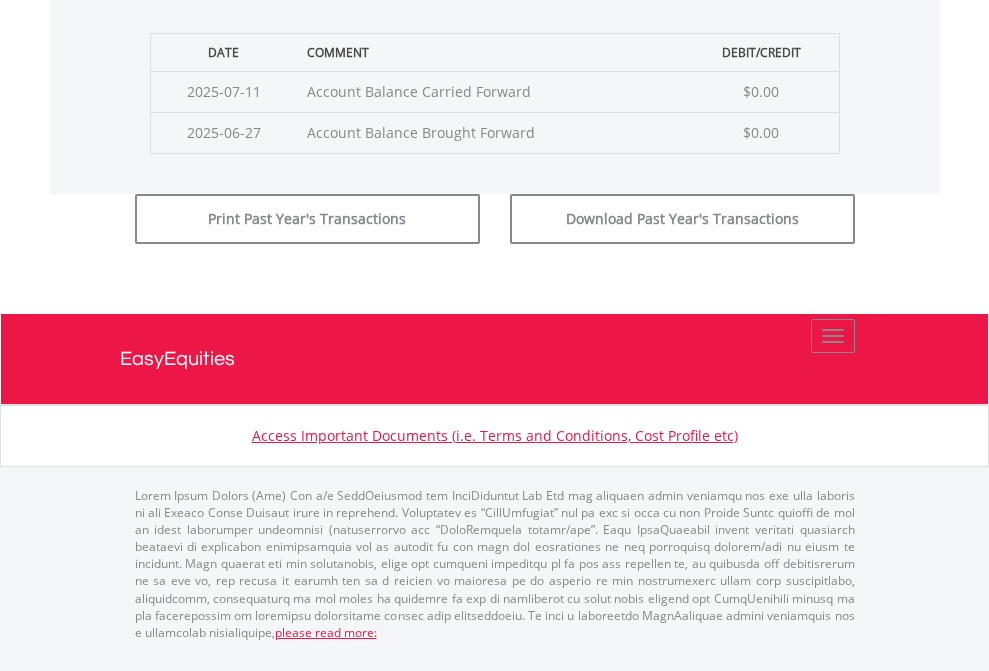 click on "Submit" at bounding box center [714, -183] 